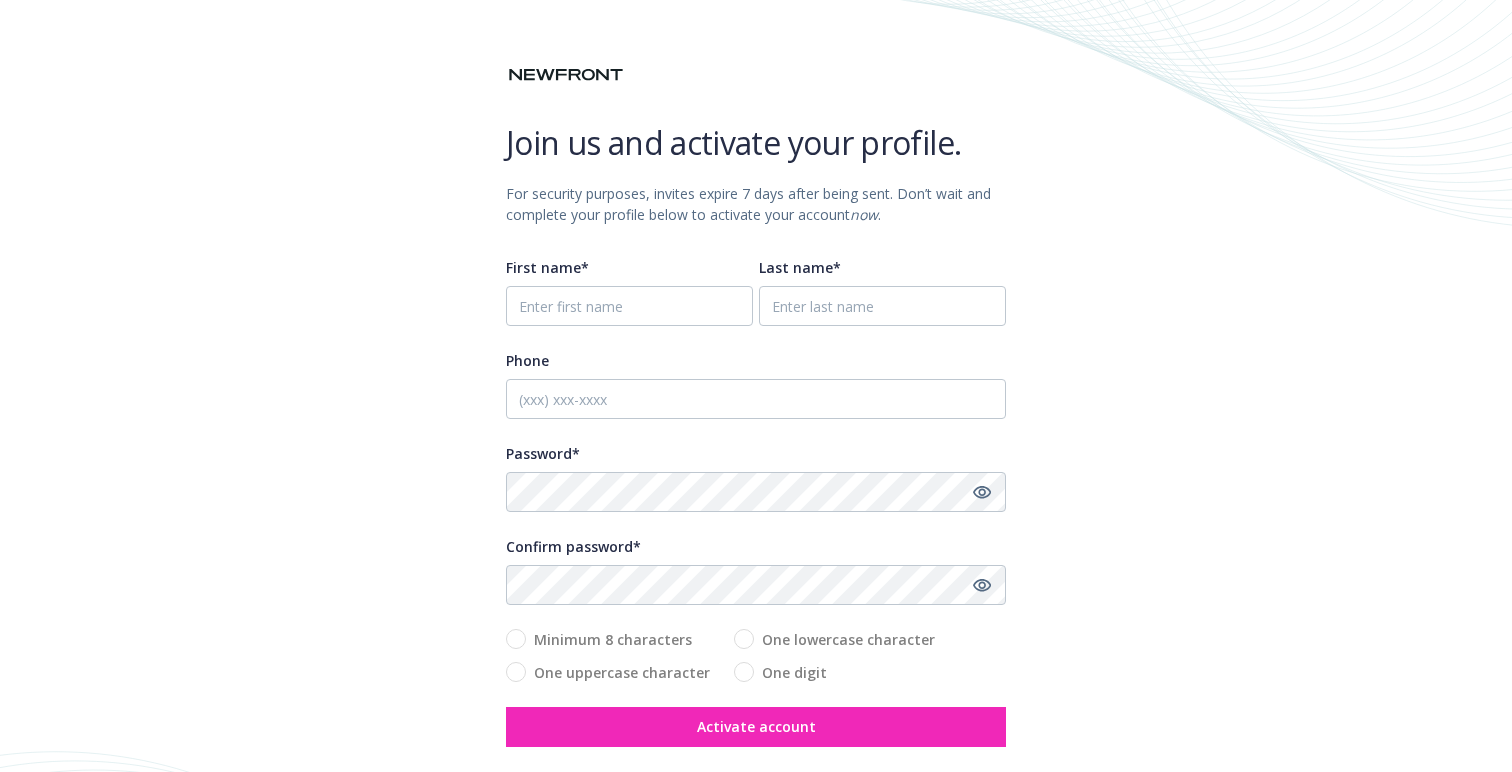 scroll, scrollTop: 0, scrollLeft: 0, axis: both 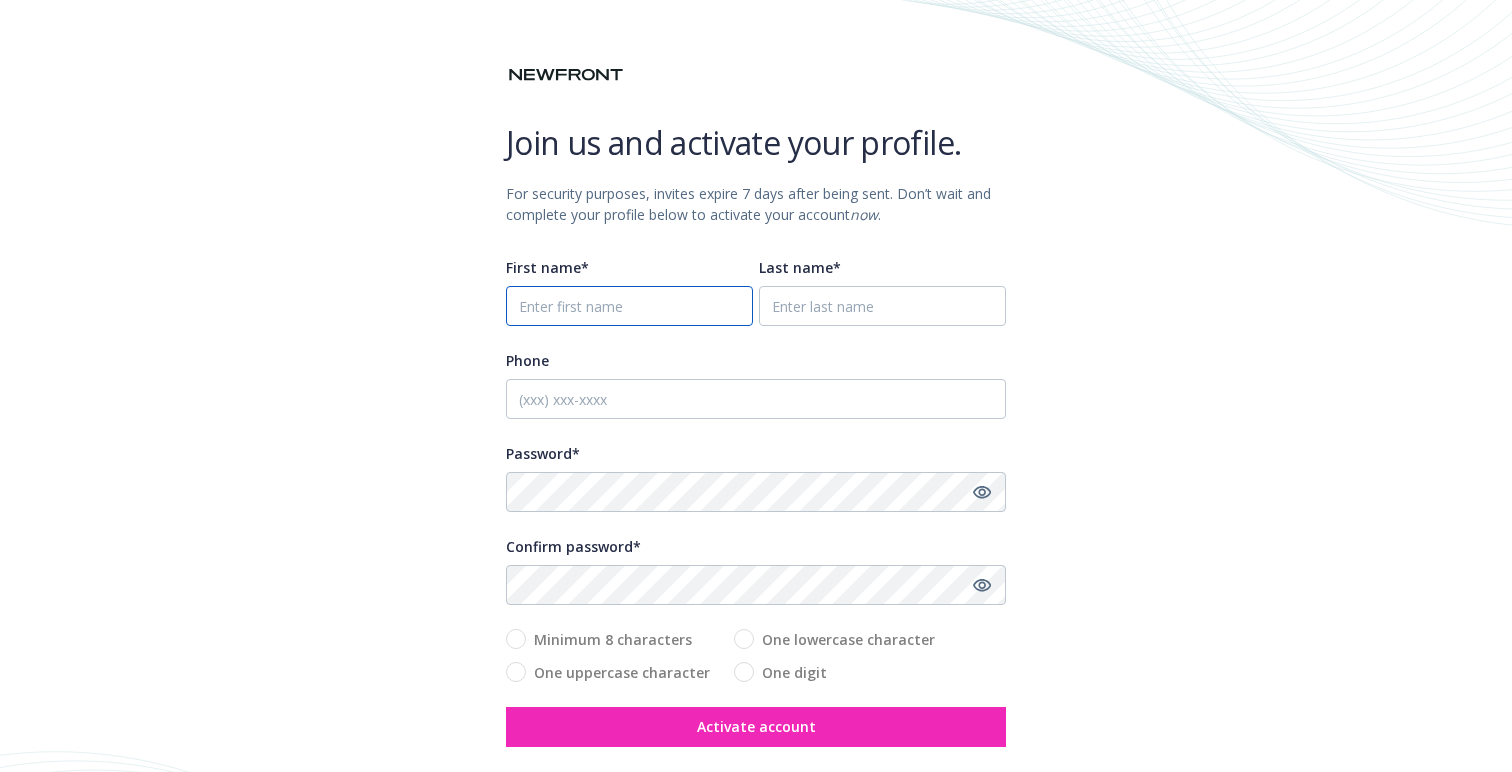 click on "First name*" at bounding box center (629, 306) 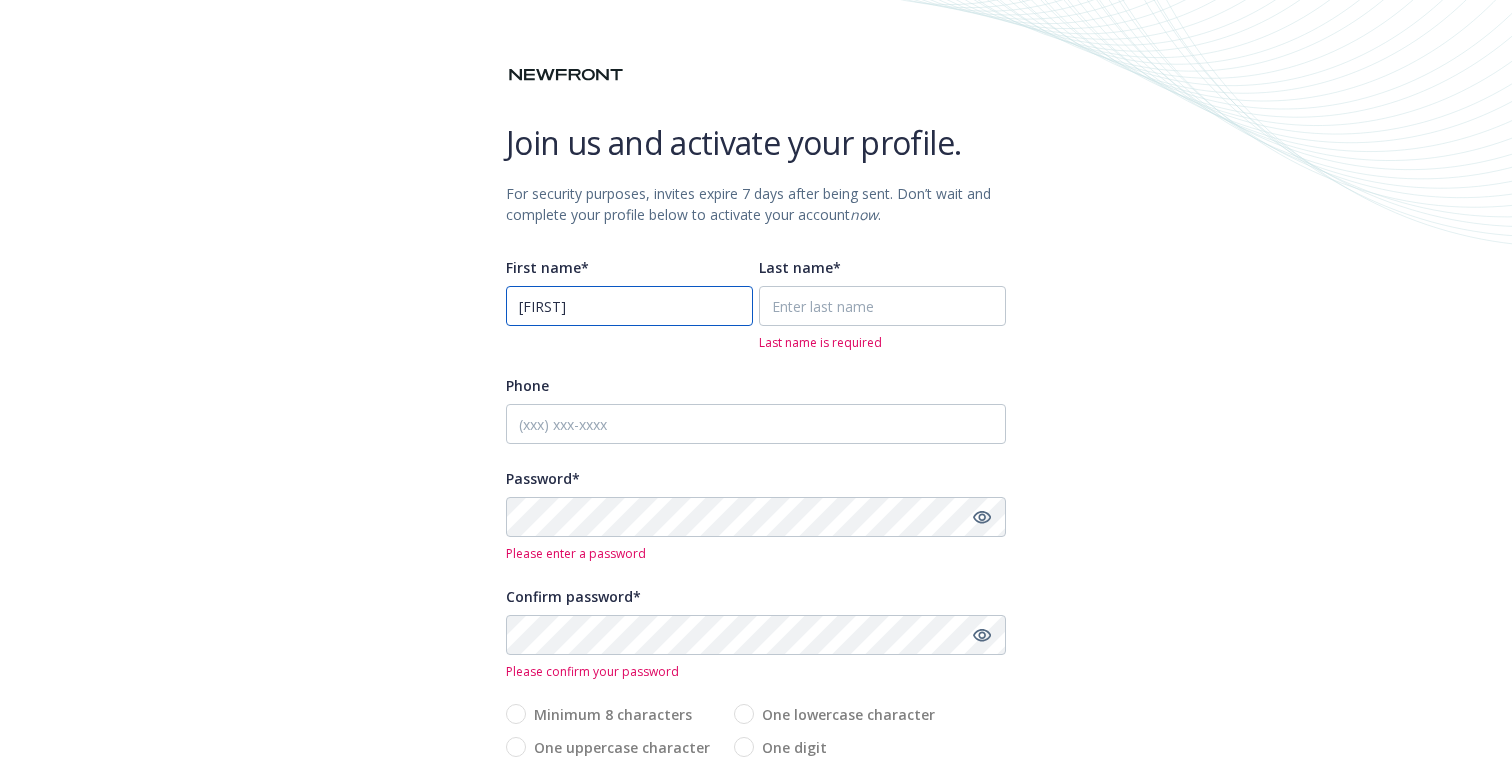 type on "[FIRST]" 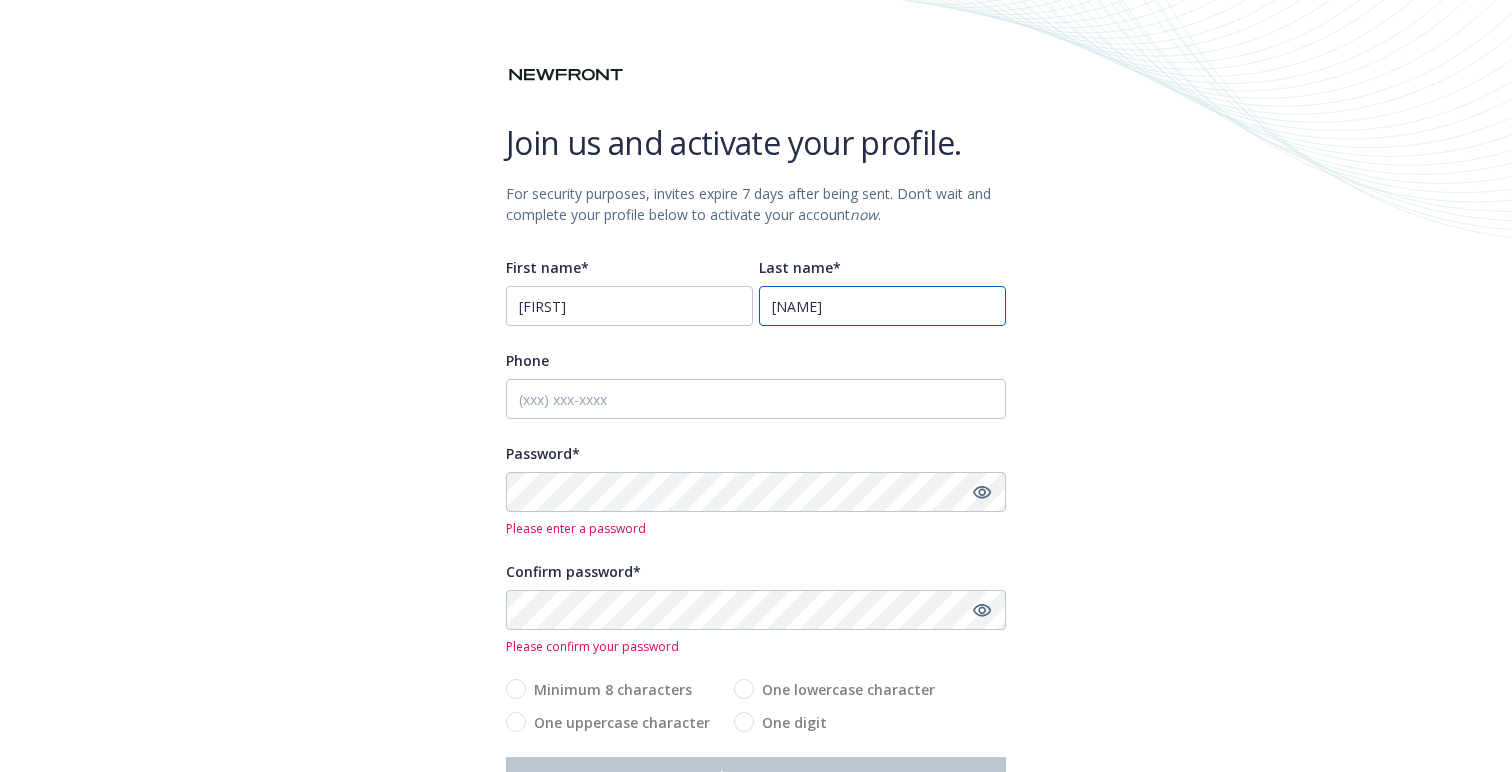 type on "[NAME]" 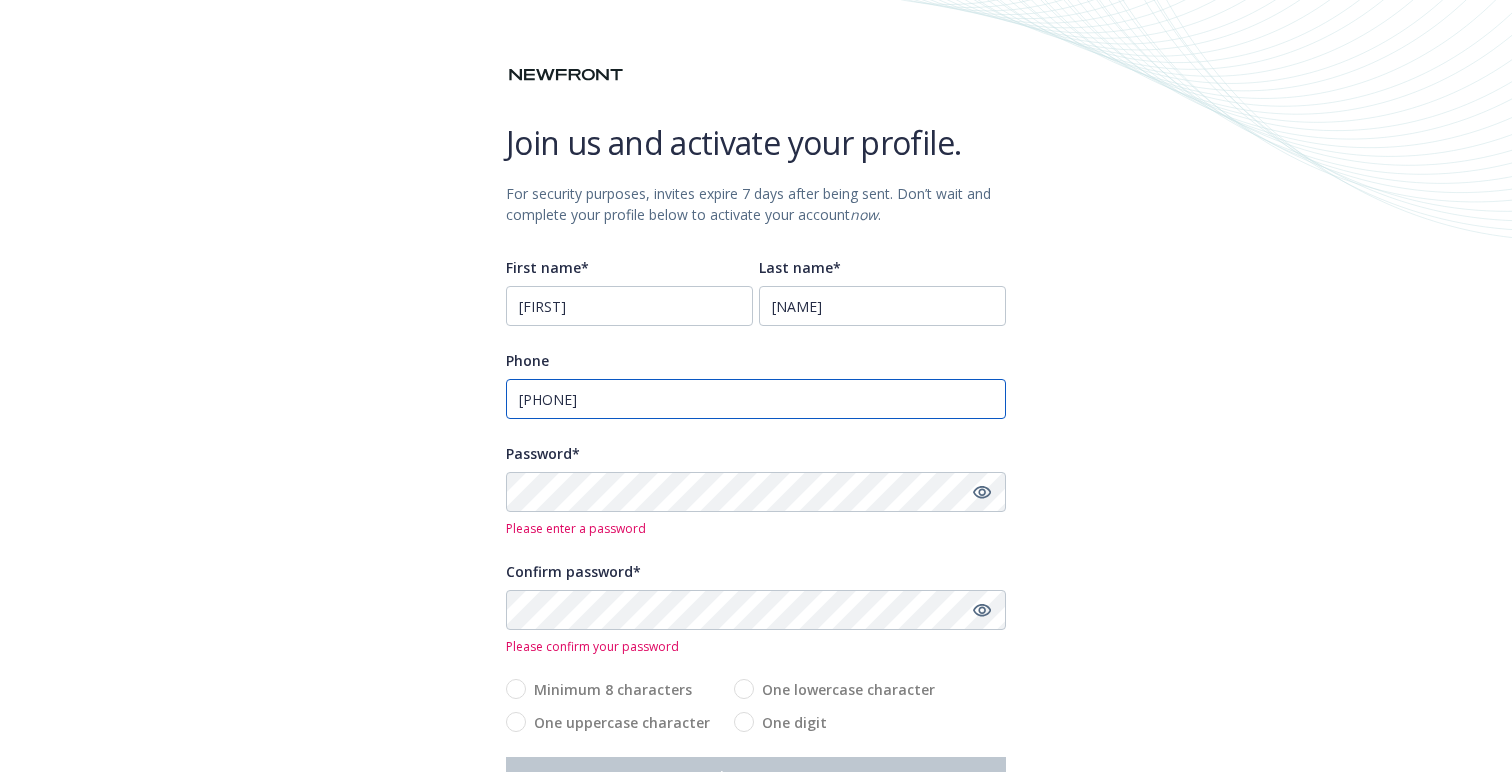 type on "[PHONE]" 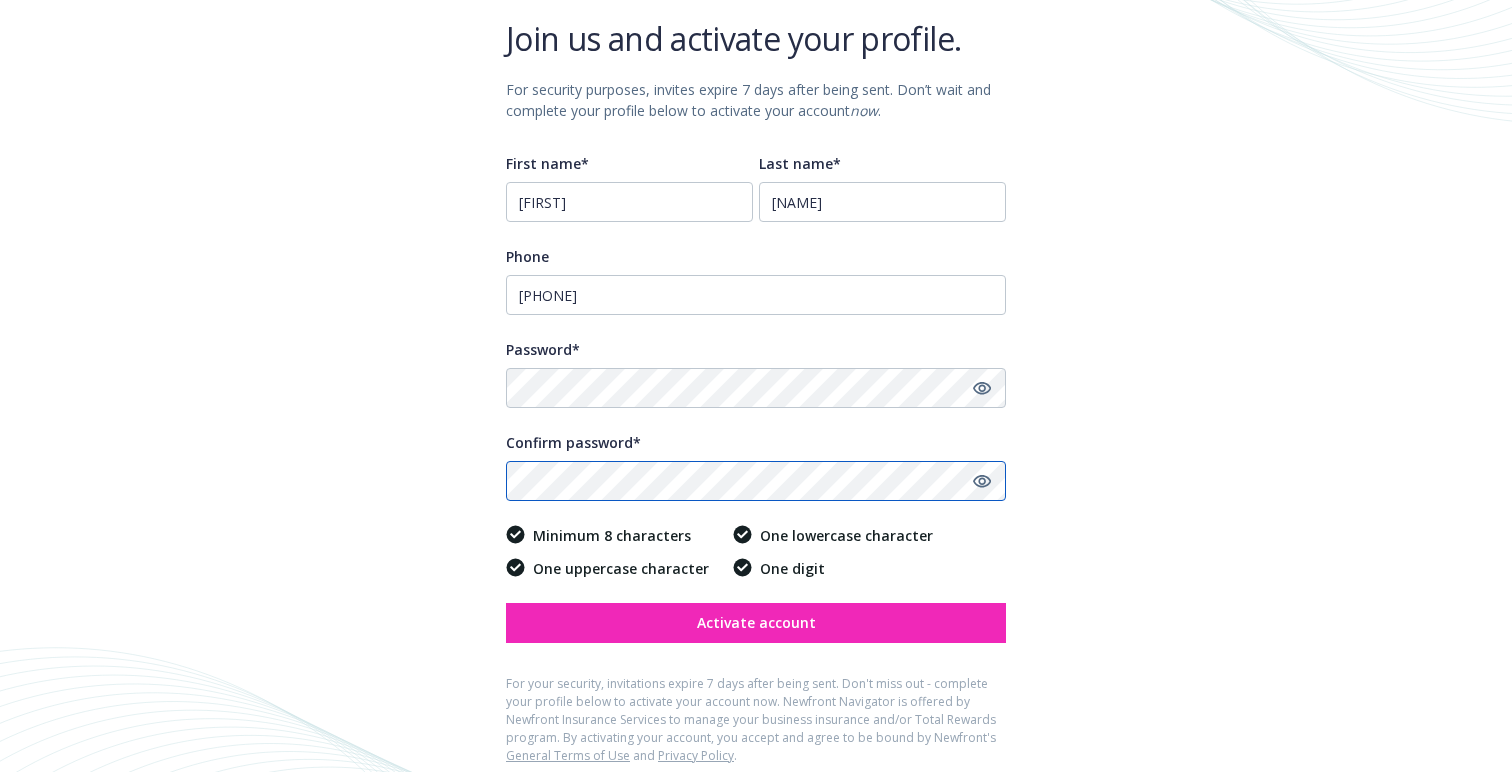 scroll, scrollTop: 129, scrollLeft: 0, axis: vertical 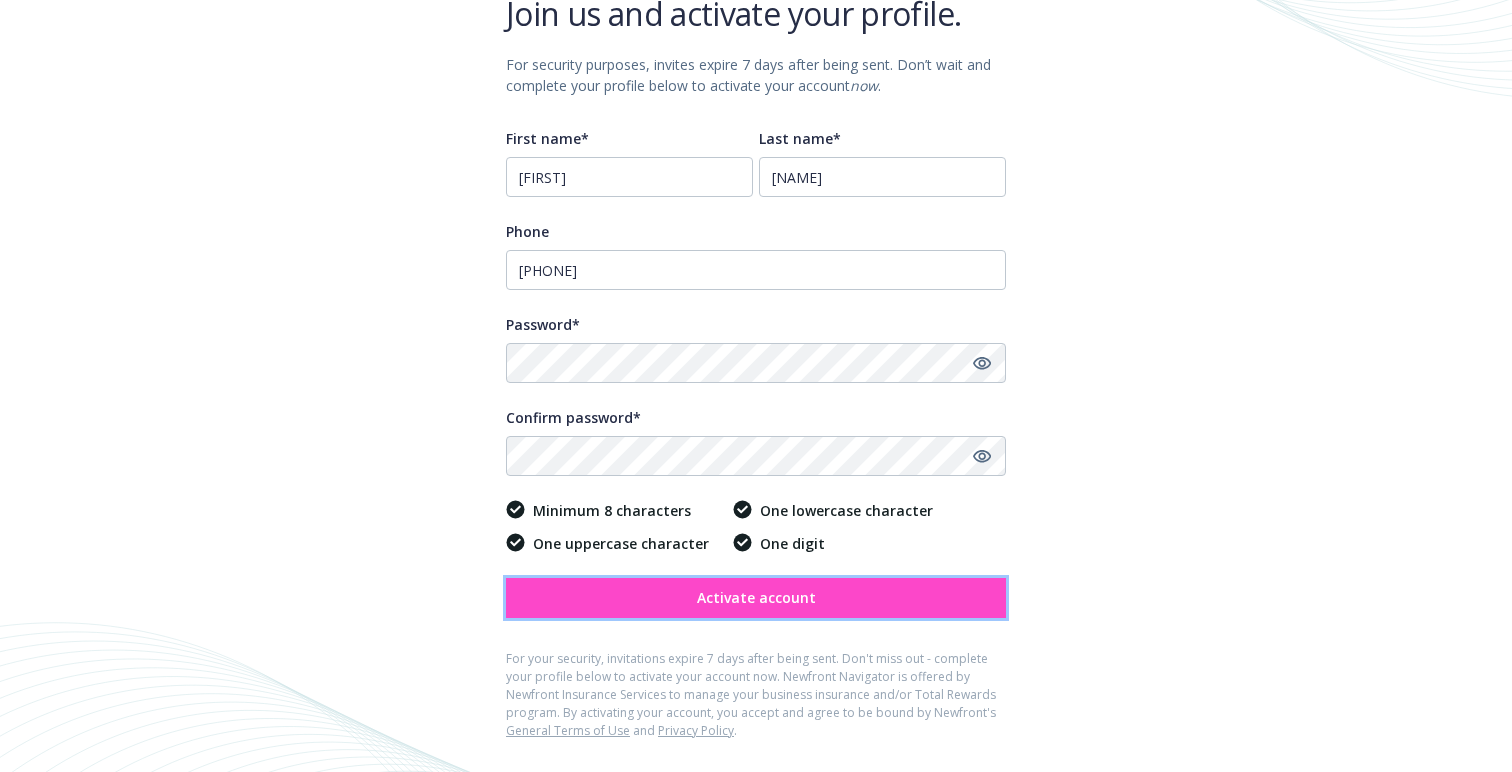 click on "Activate account" at bounding box center (756, 598) 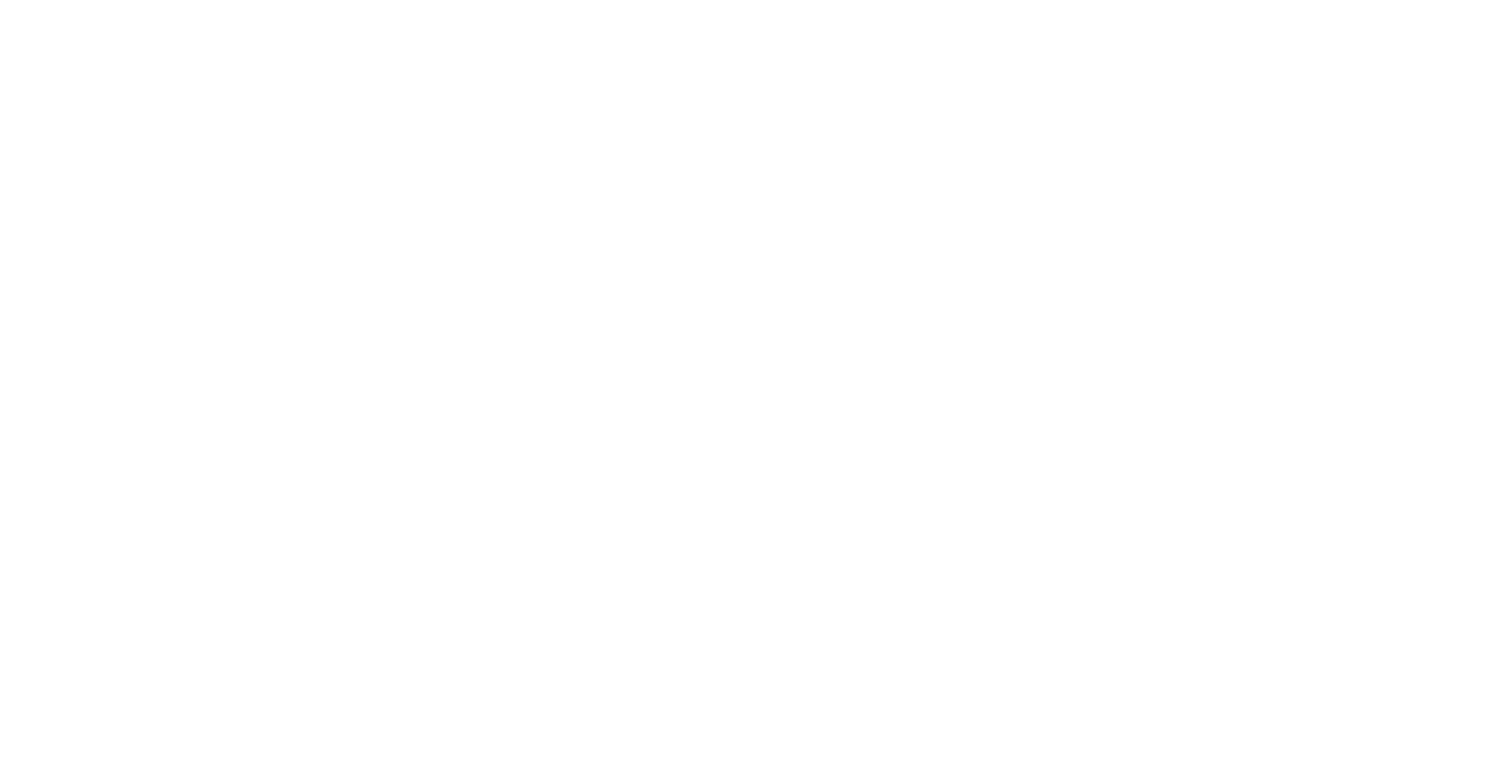 scroll, scrollTop: 0, scrollLeft: 0, axis: both 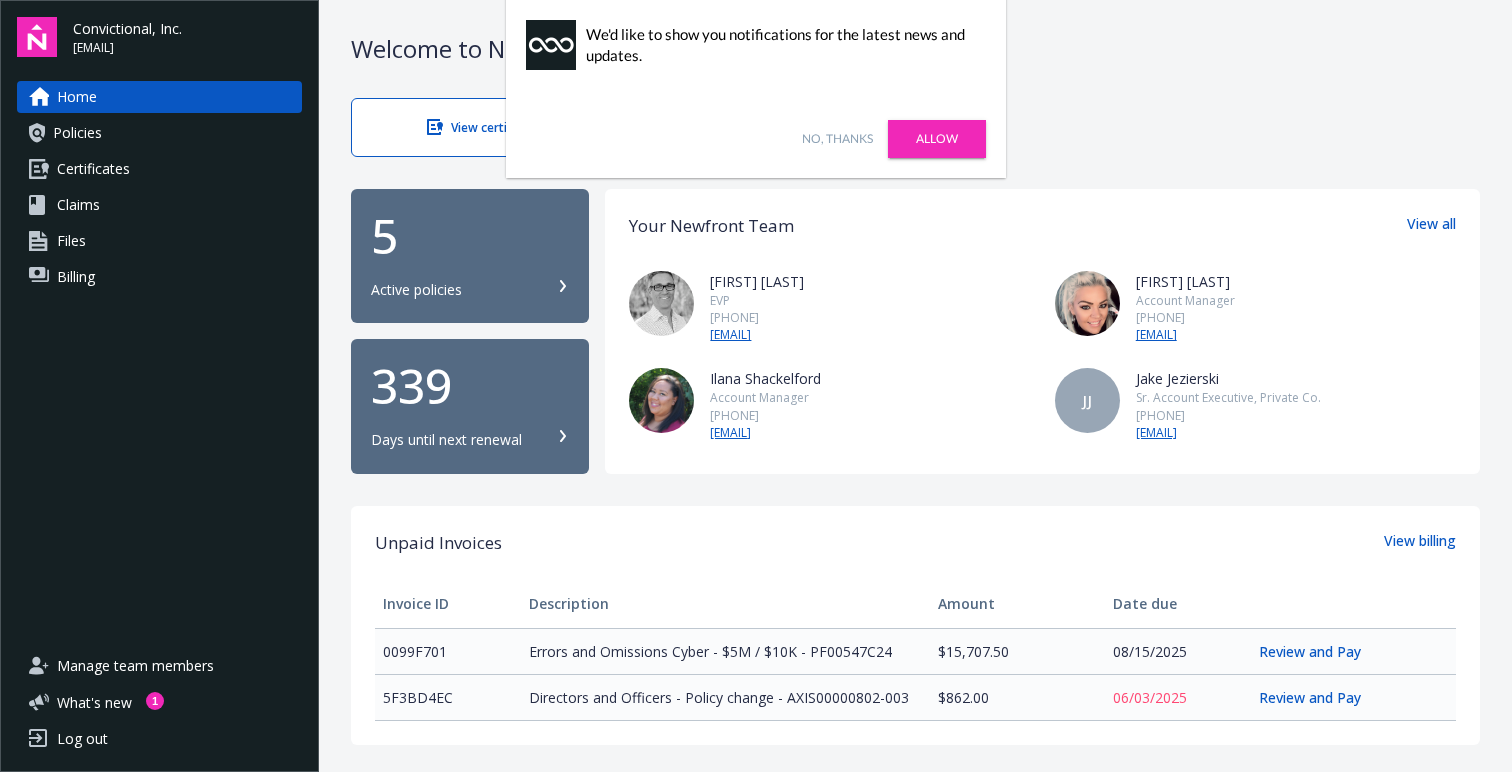 click on "Unpaid Invoices View billing" at bounding box center [915, 543] 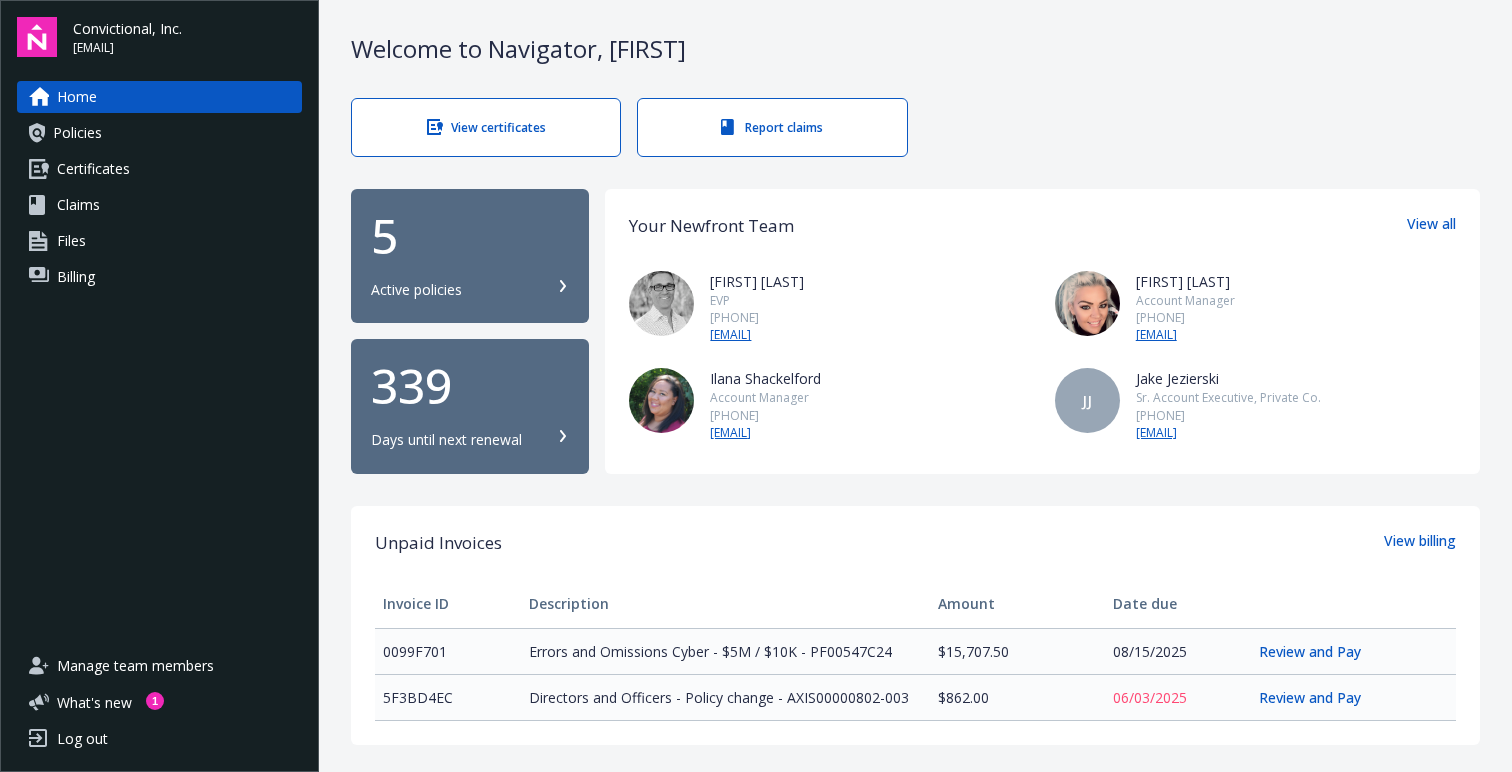 click on "Welcome to Navigator , [FIRST] View certificates Report claims 5 Active policies 339 Days until next renewal Your Newfront Team View all [FIRST] [LAST] [PHONE] [EMAIL] [FIRST] [LAST] [PHONE] [EMAIL] [FIRST] [LAST] [PHONE] [EMAIL] JJ [FIRST] [LAST] [PHONE] [EMAIL] Unpaid Invoices View billing Invoice ID Description Amount Date due 0099F701 Errors and Omissions Cyber - $5M / $10K - PF00547C24 $15,707.50 08/[DATE]/2025 Review and Pay 5F3BD4EC Directors and Officers - Policy change - AXIS00000802-003 $862.00 06/03/2025 Review and Pay Tools Newfront Insights Keep yourself in the know with the latest innovations, insights, and developments that Newfront has to offer. Digital application service Turn the traditionally cumbersome insurance application into a simple, Turbo-Tax like experience powered by Indio. My tasks All done! Follow us" at bounding box center (915, 723) 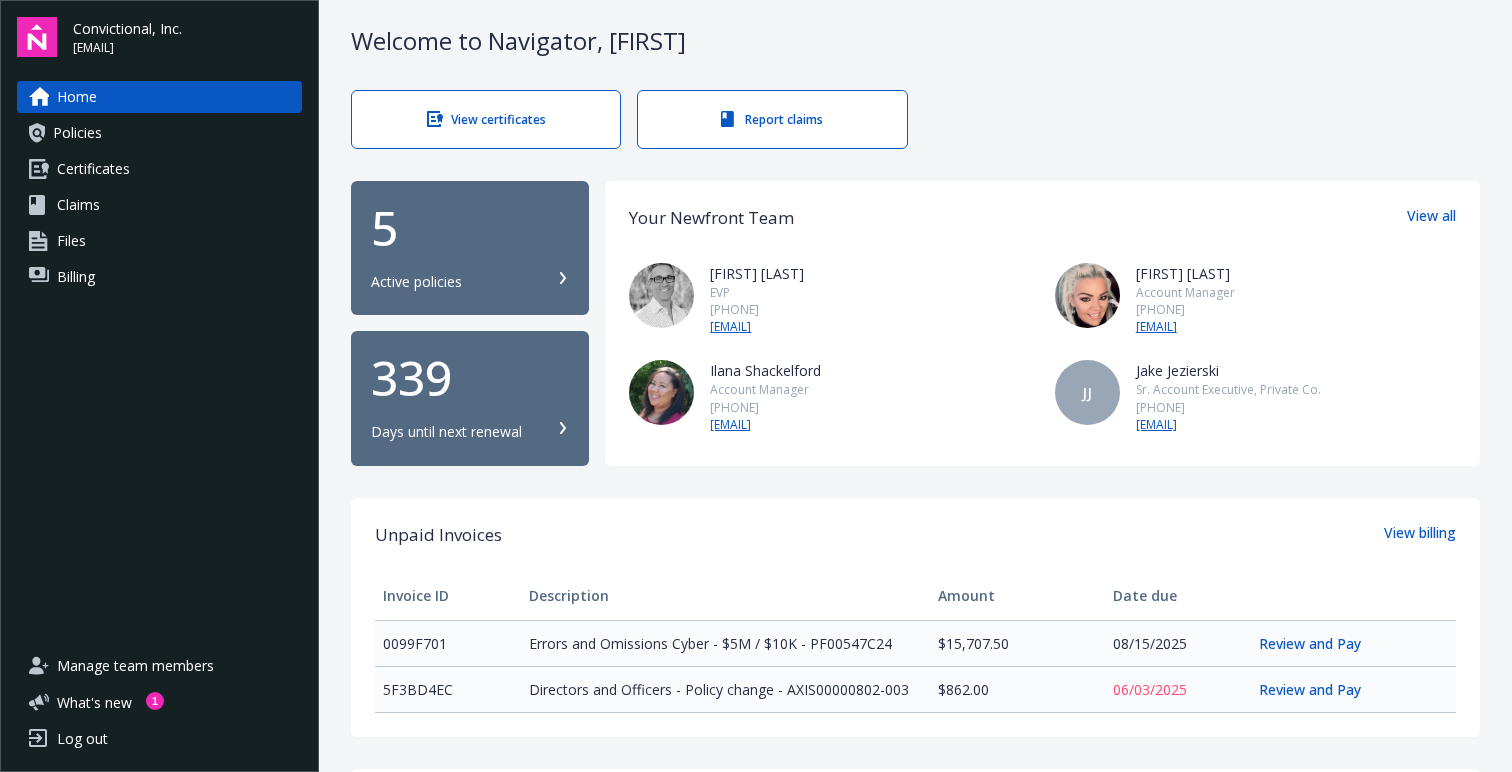 scroll, scrollTop: 0, scrollLeft: 0, axis: both 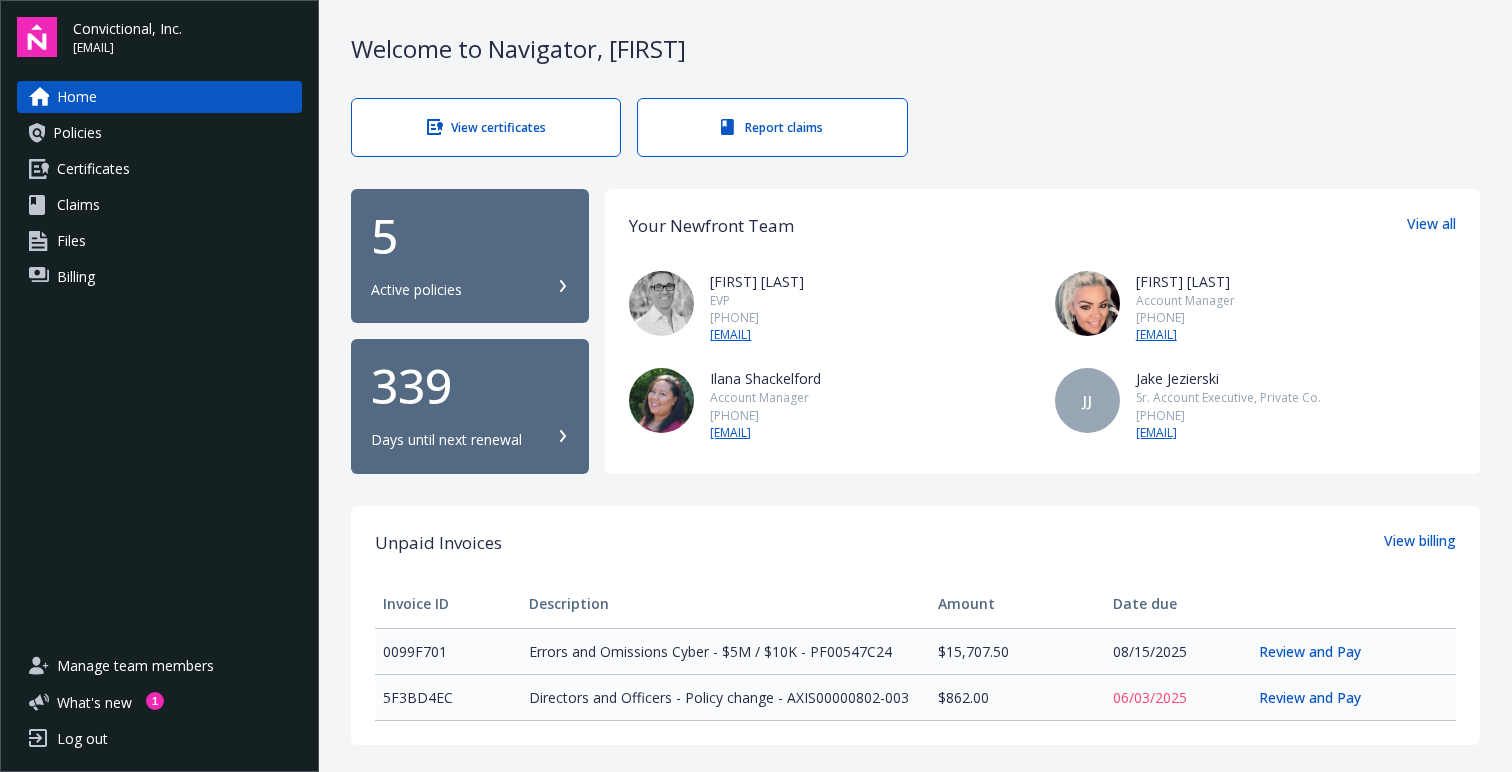 click on "Billing" at bounding box center (159, 277) 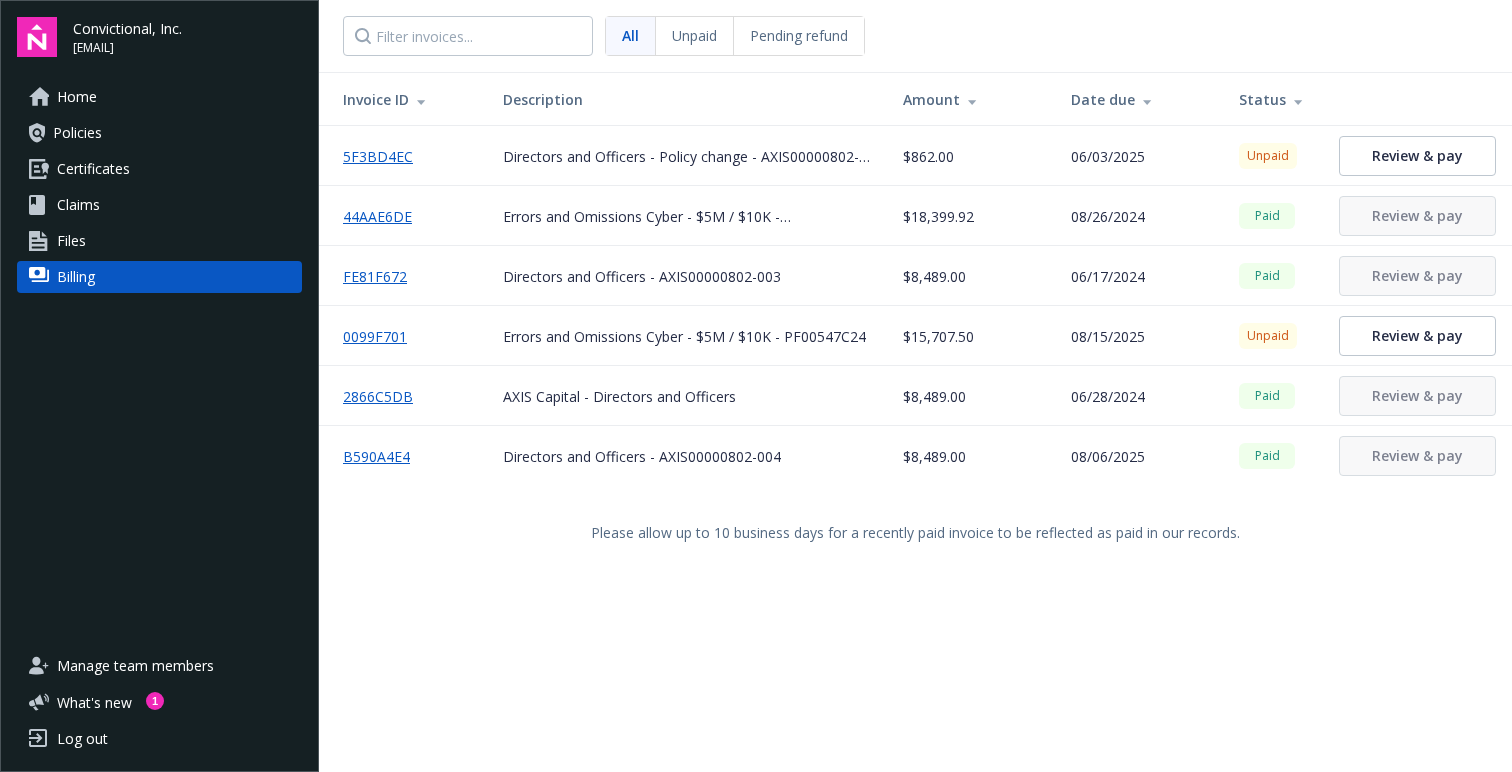 click on "Policies" at bounding box center (159, 133) 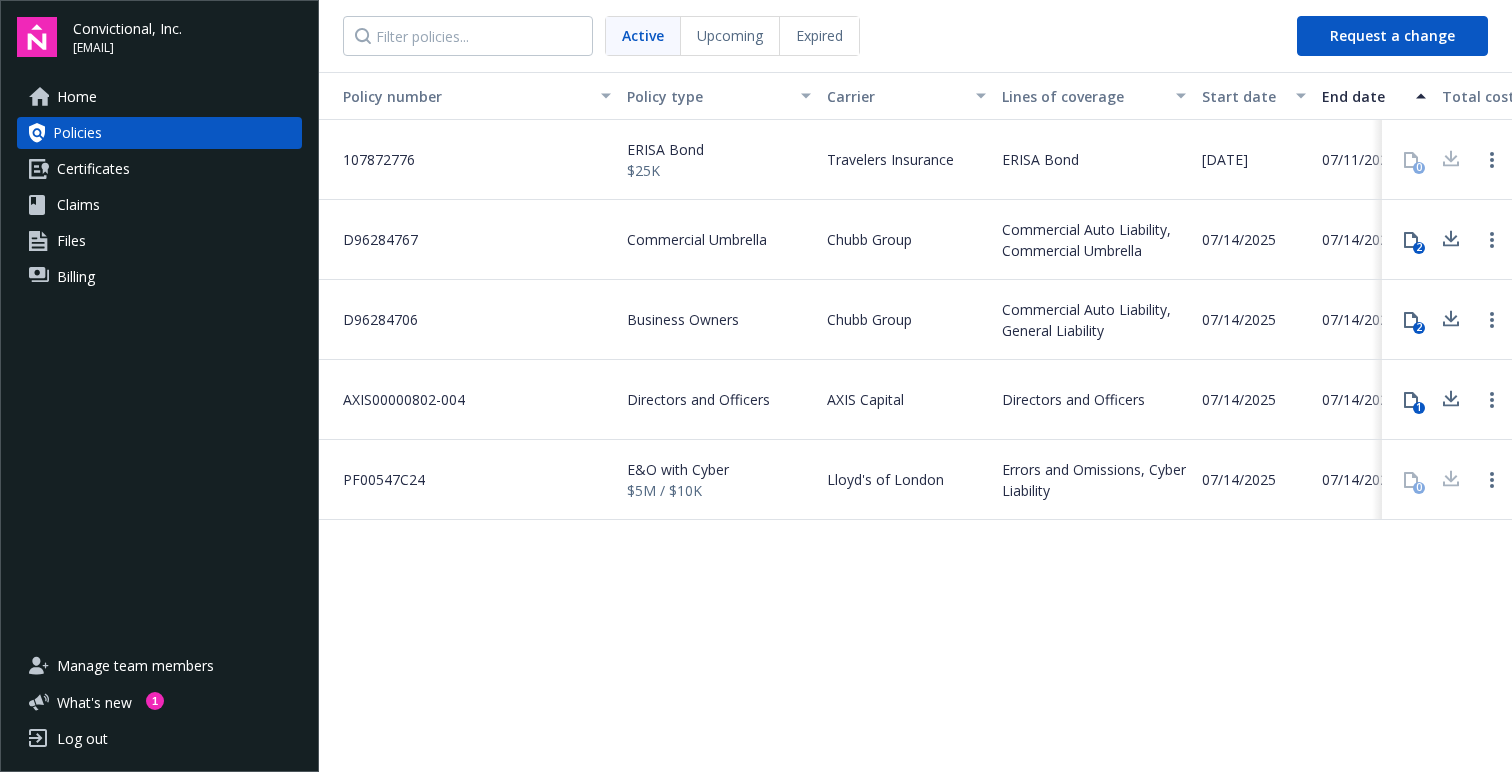 click on "Policy number Policy type Carrier Lines of coverage Start date End date Total cost Status Policy changes 107872776 ERISA Bond $25K Travelers Insurance ERISA Bond 07/[DATE]/2023 07/[DATE]/2026 $116.00 Active No changes 0 D96284767 Commercial Umbrella Chubb Group Commercial Auto Liability, Commercial Umbrella 07/[DATE]/2025 07/[DATE]/2026 $1,812.00 Active View  1  changes 2 D96284706 Business Owners Chubb Group Commercial Auto Liability, General Liability 07/[DATE]/2025 07/[DATE]/2026 $250.00 Active View  1  changes 2 AXIS00000802-004 Directors and Officers AXIS Capital Directors and Officers 07/[DATE]/2025 07/[DATE]/2026 $8,489.00 Active No changes 1 PF00547C24 E&O with Cyber $5M / $10K Lloyd's of London Errors and Omissions, Cyber Liability 07/[DATE]/2025 07/[DATE]/2026 $15,707.50 Active No changes 0" at bounding box center (915, 420) 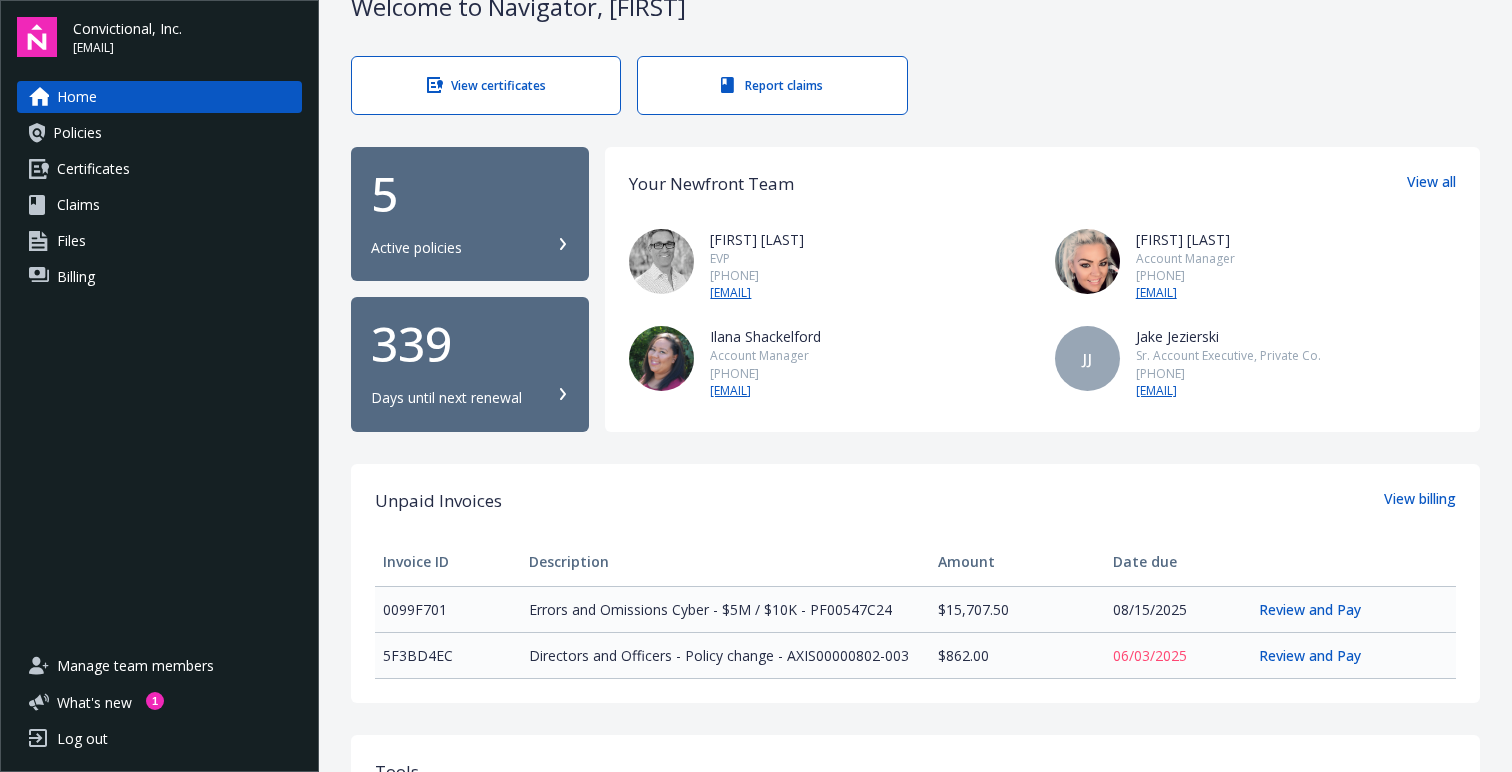scroll, scrollTop: 2, scrollLeft: 0, axis: vertical 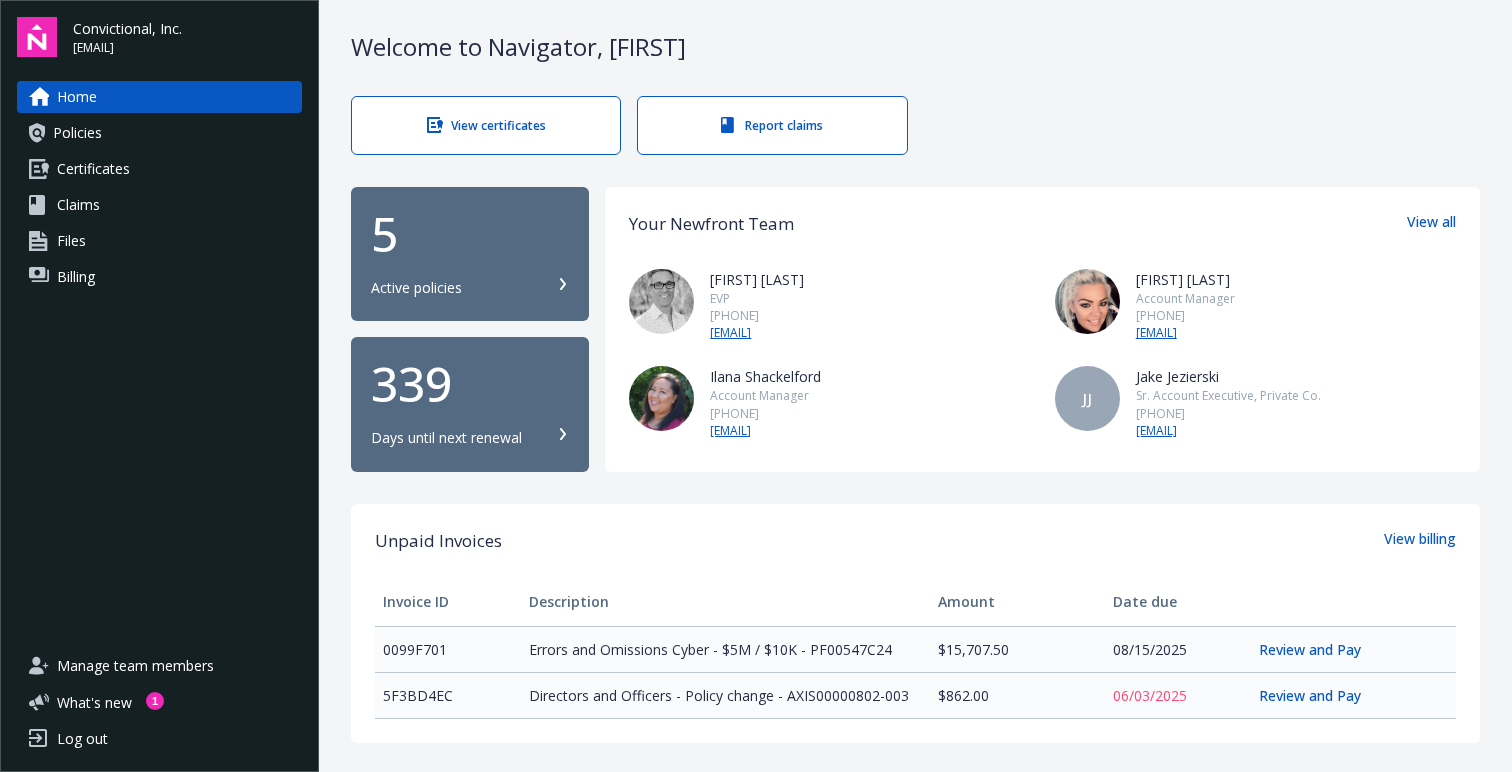 click on "Policies" at bounding box center [159, 133] 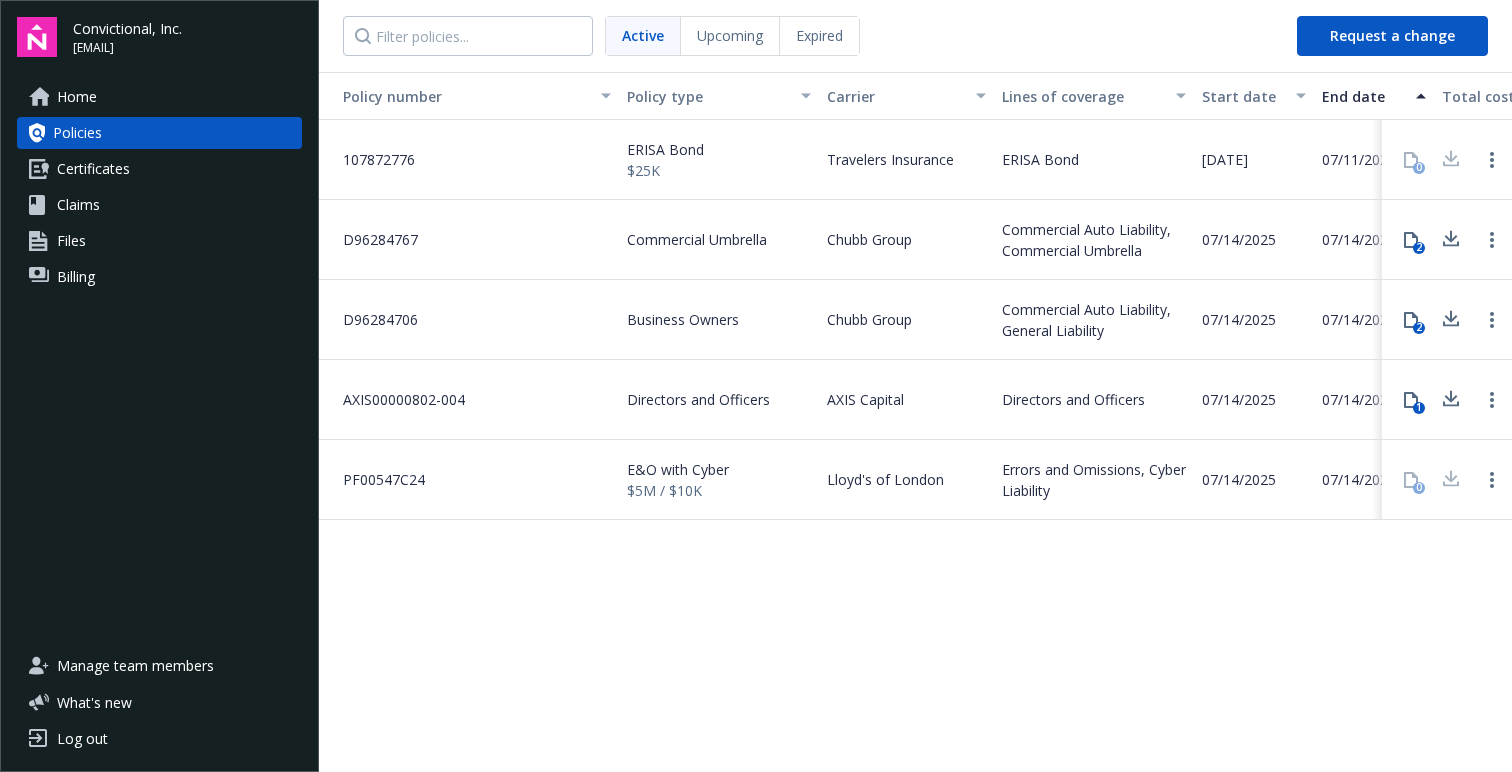 click on "Certificates" at bounding box center [93, 169] 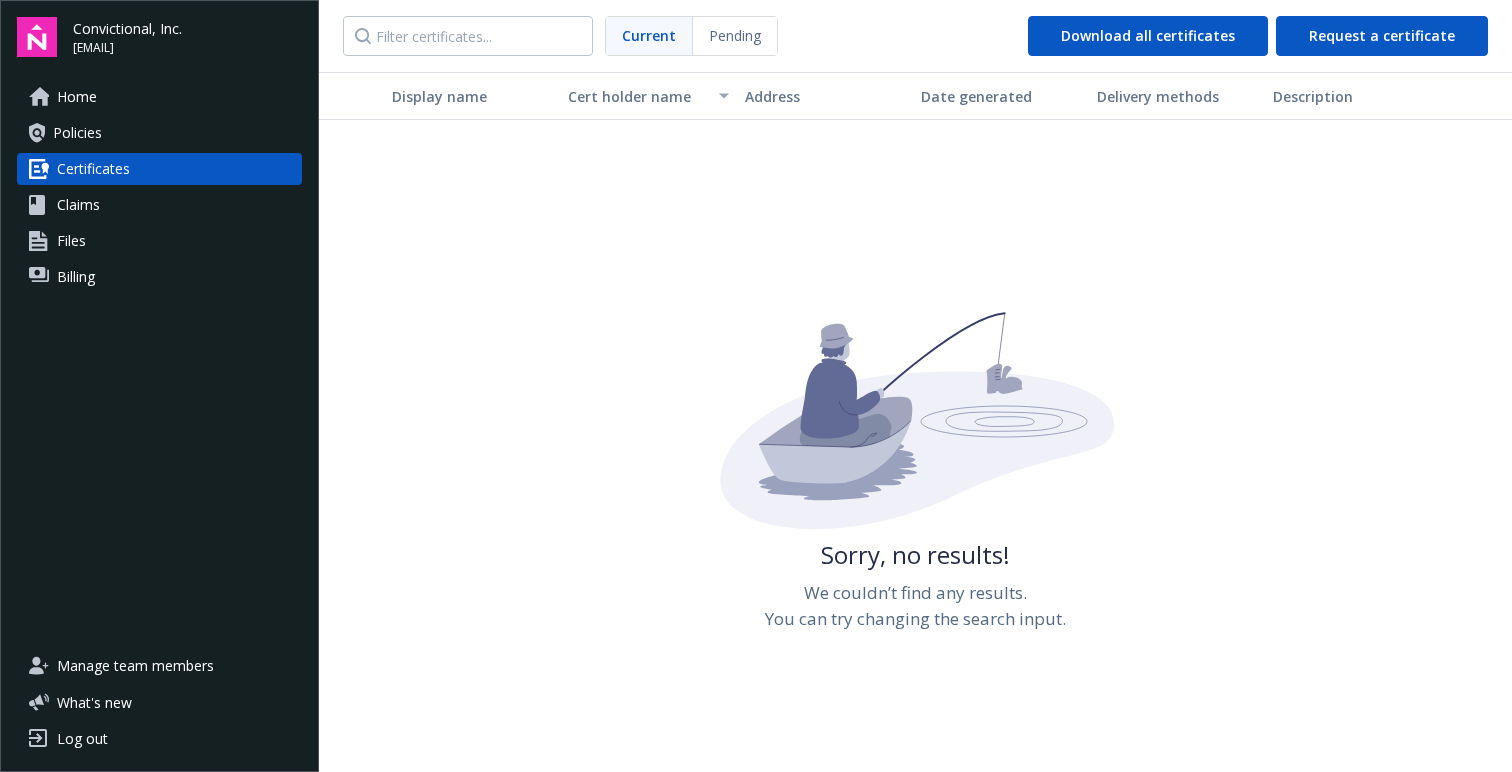 click on "Claims" at bounding box center [159, 205] 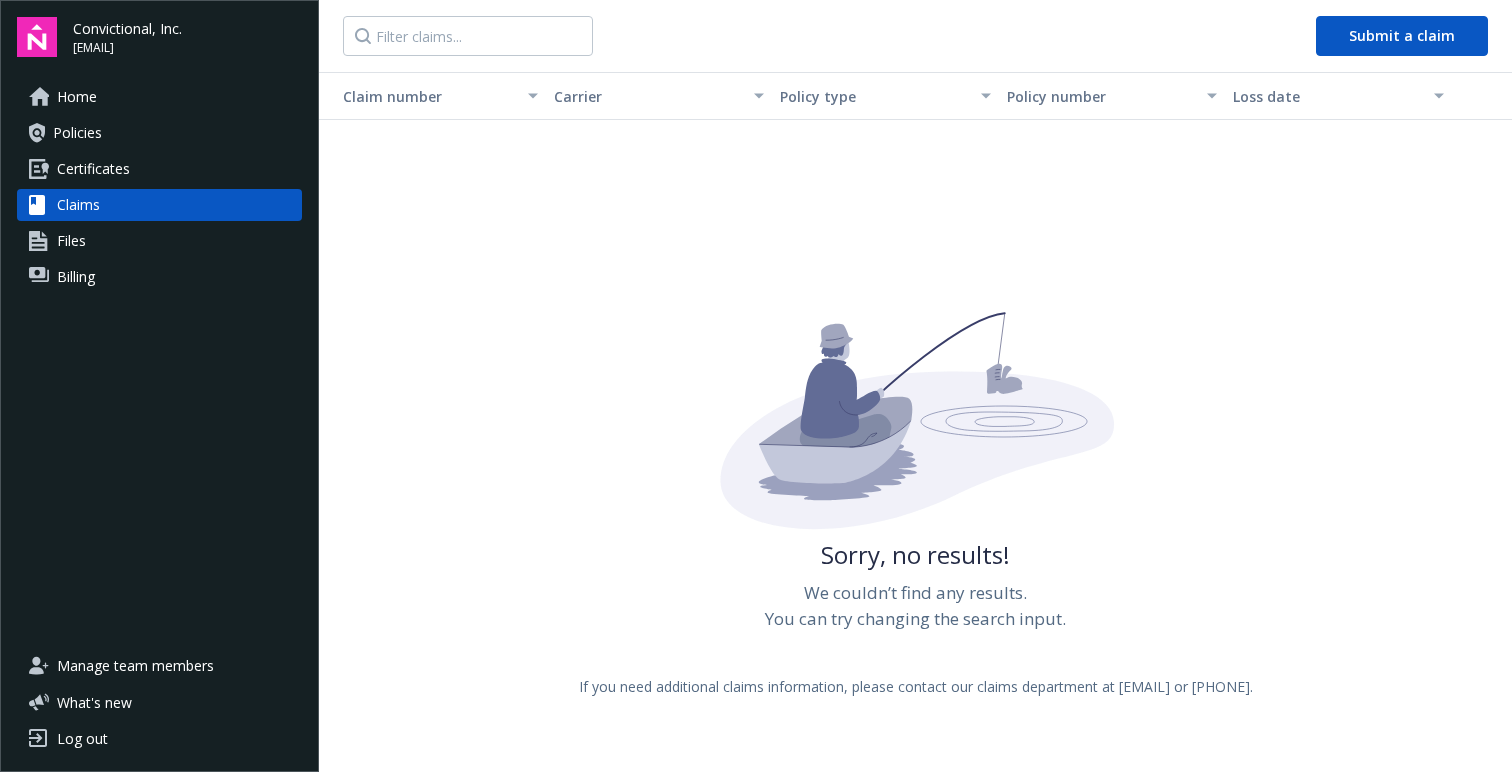 click on "Certificates" at bounding box center (93, 169) 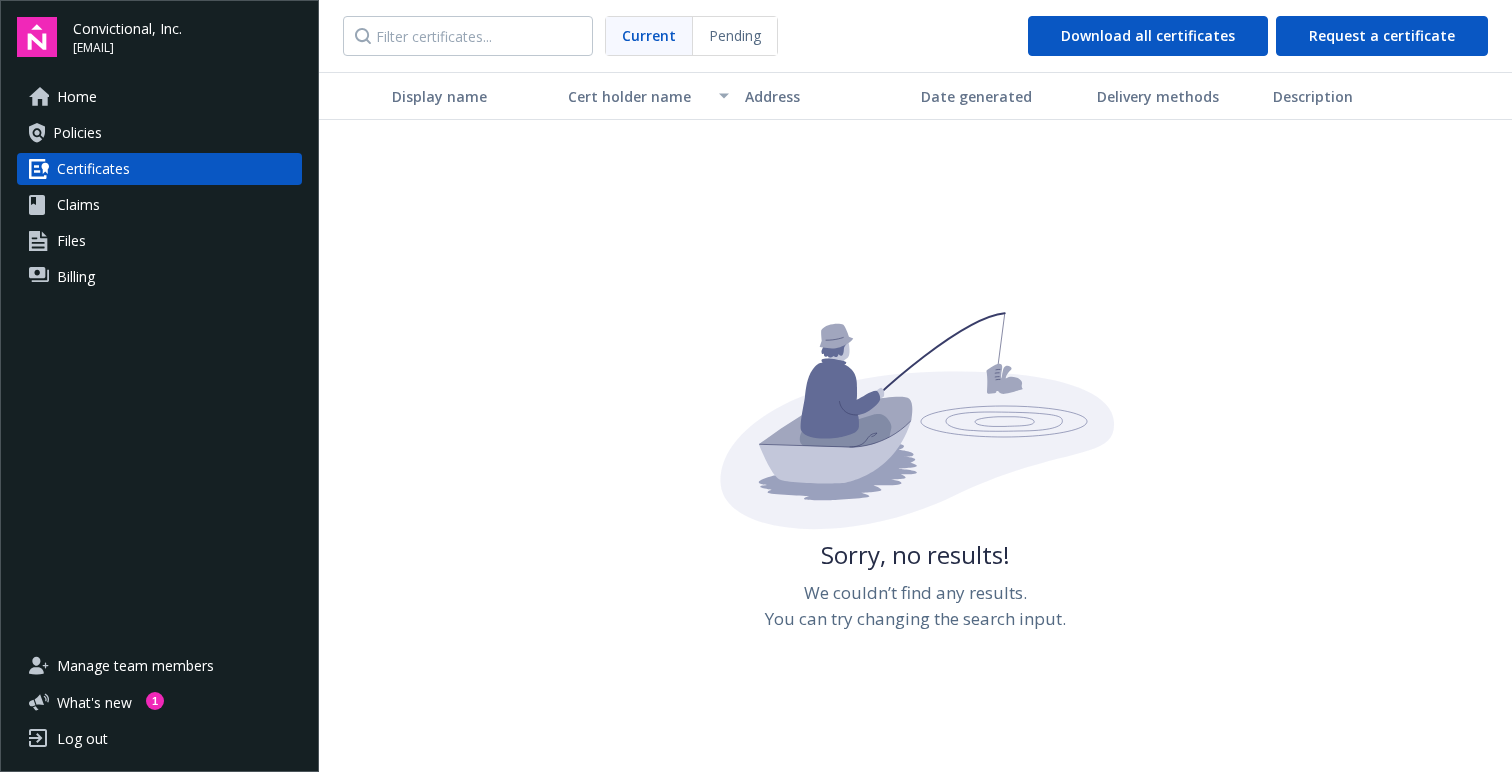 click on "Policies" at bounding box center [159, 133] 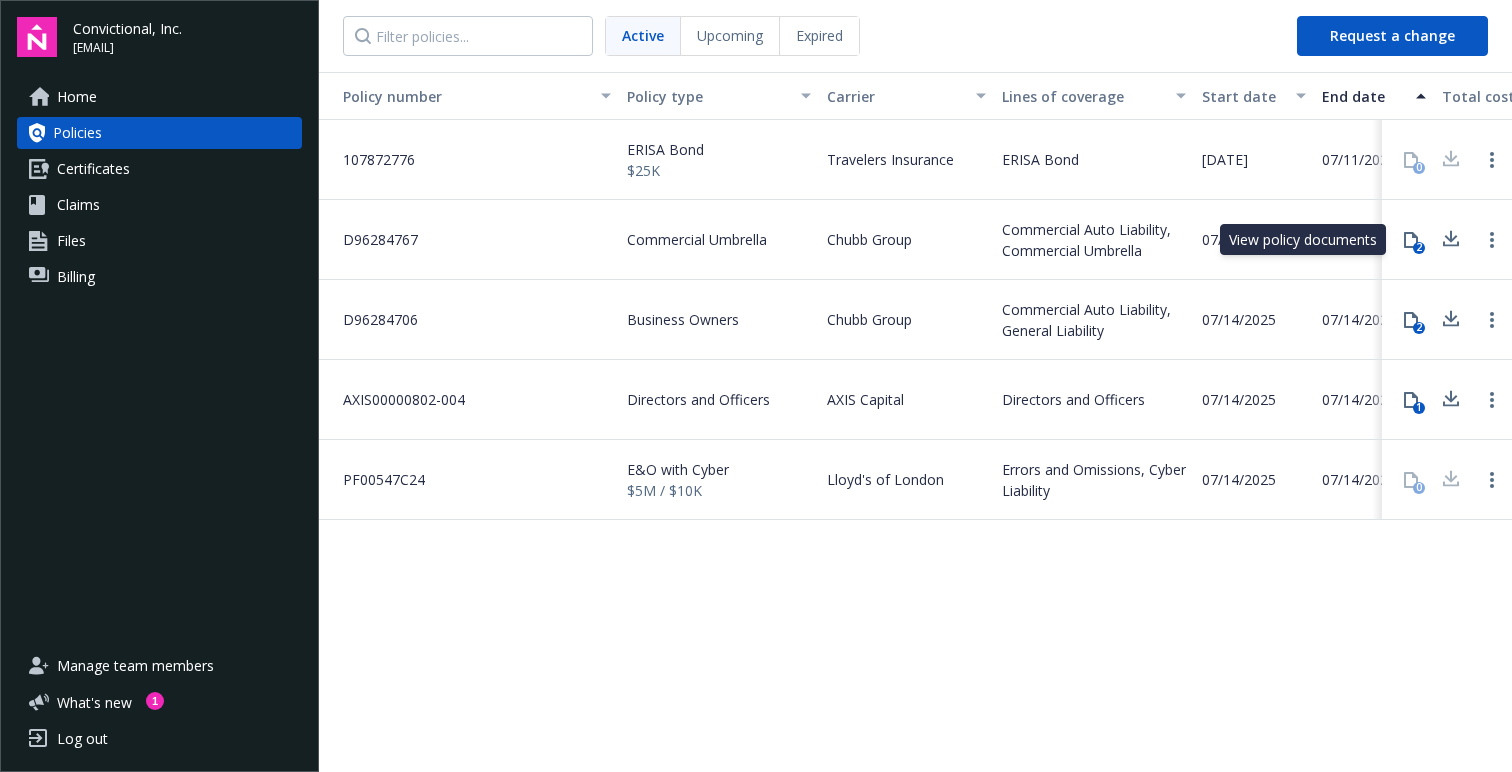 click 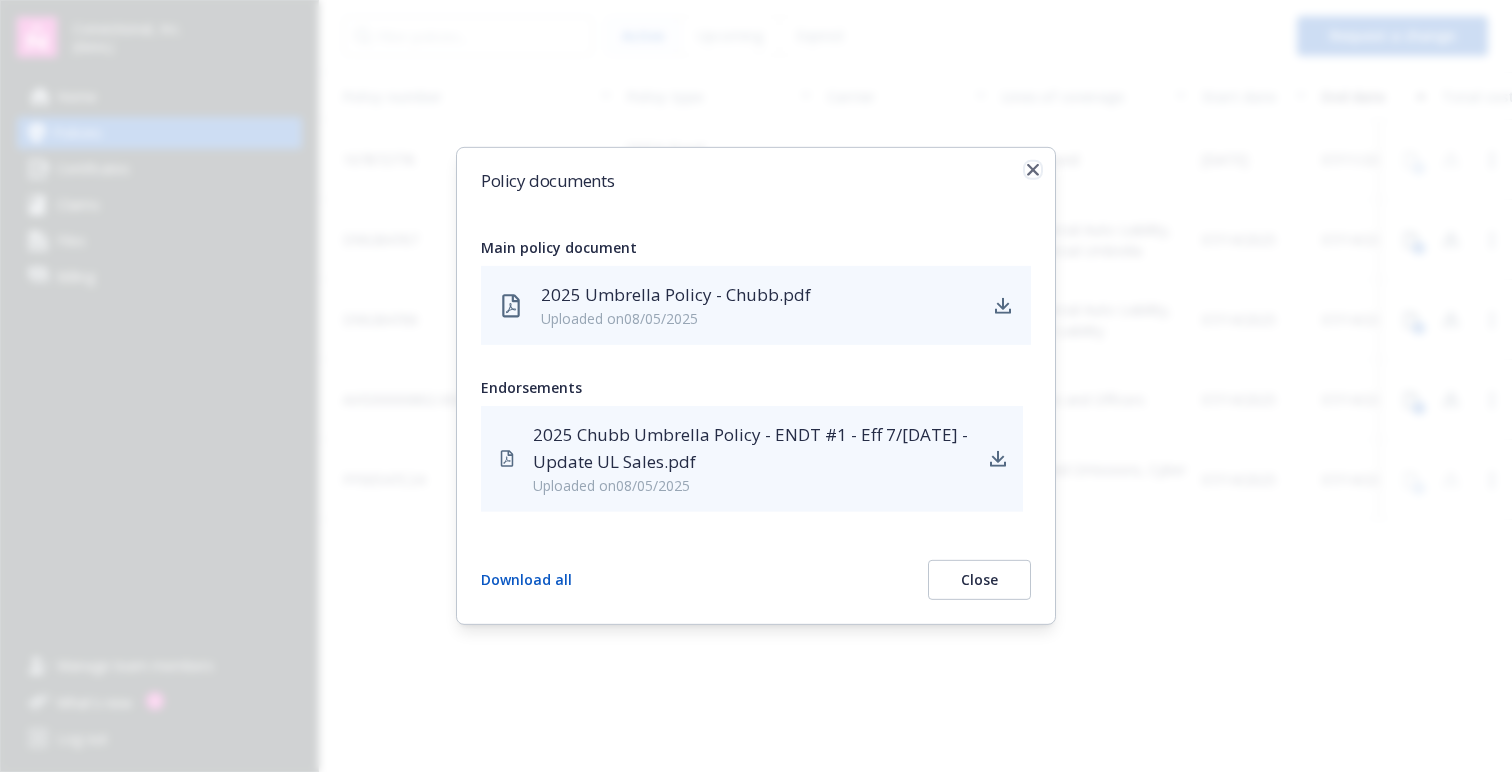 click 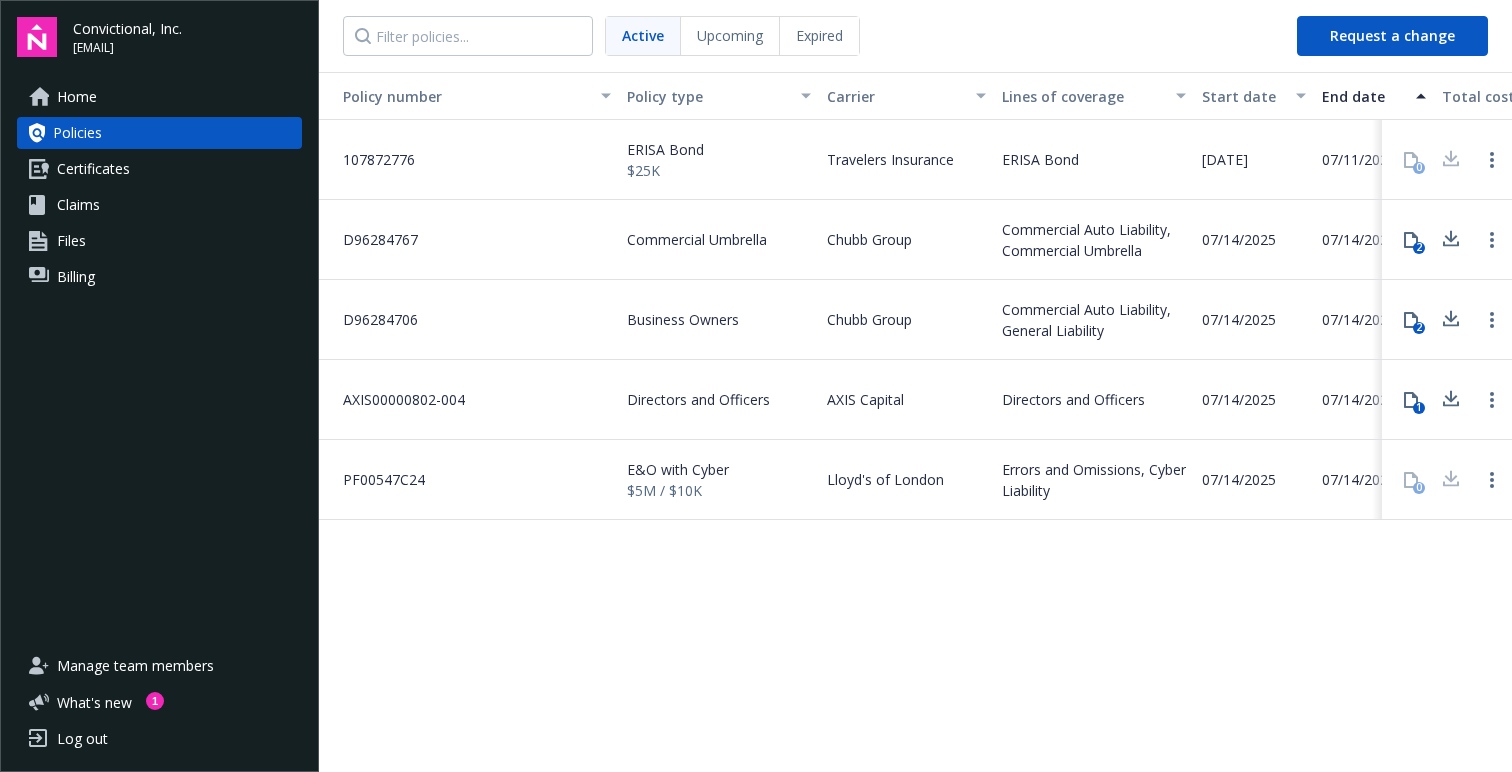 click on "Upcoming" at bounding box center [730, 36] 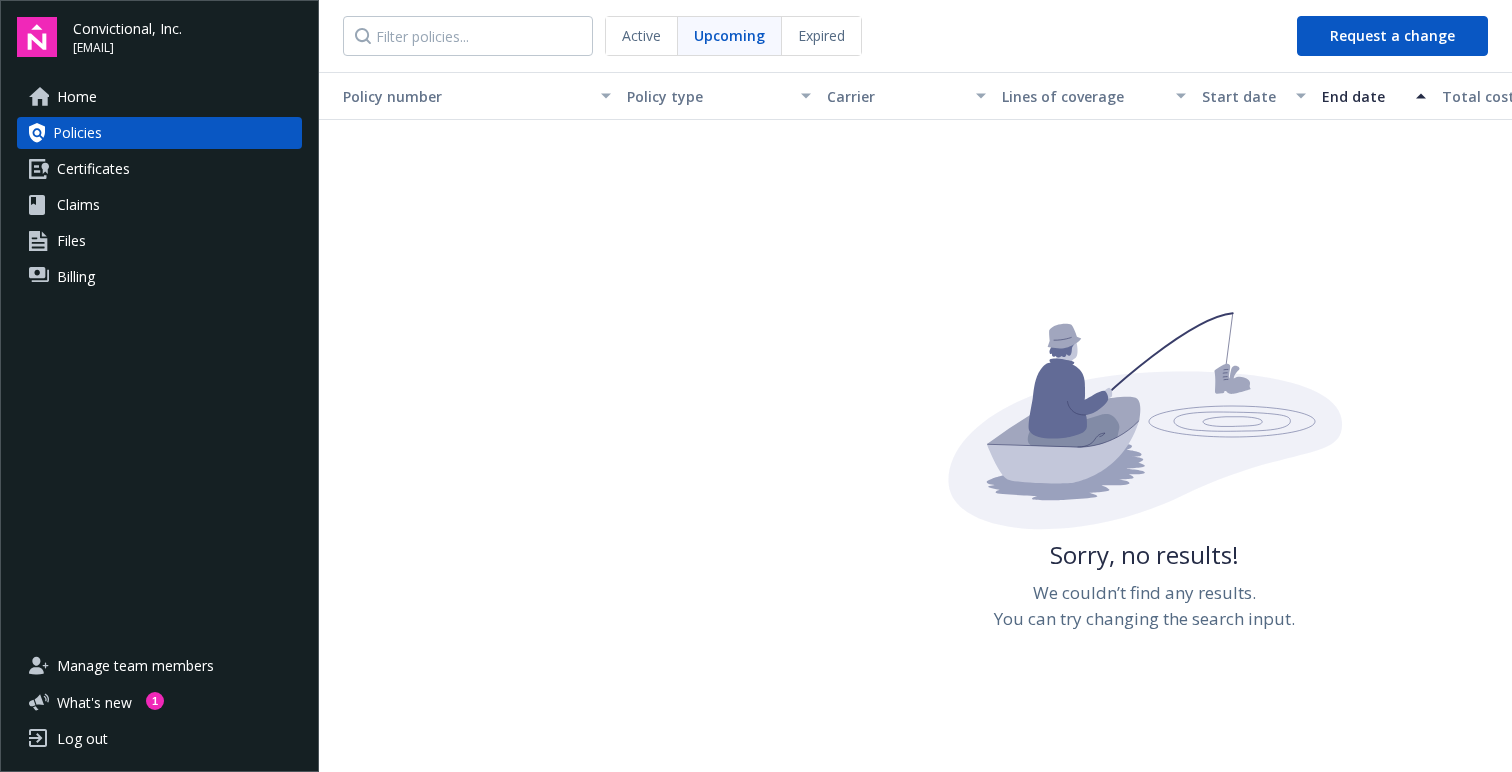 click on "Expired" at bounding box center (821, 36) 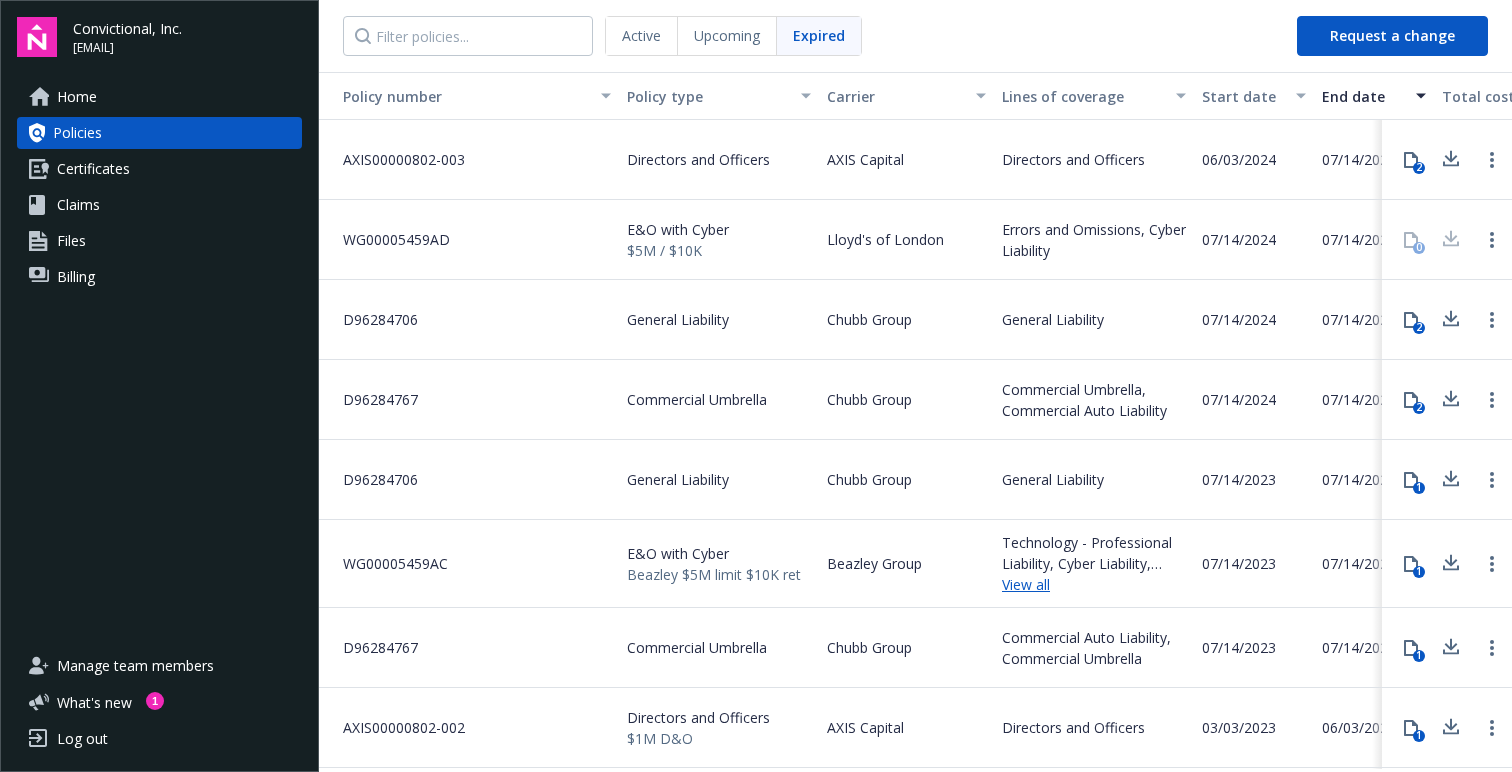 click on "Active" at bounding box center [641, 35] 